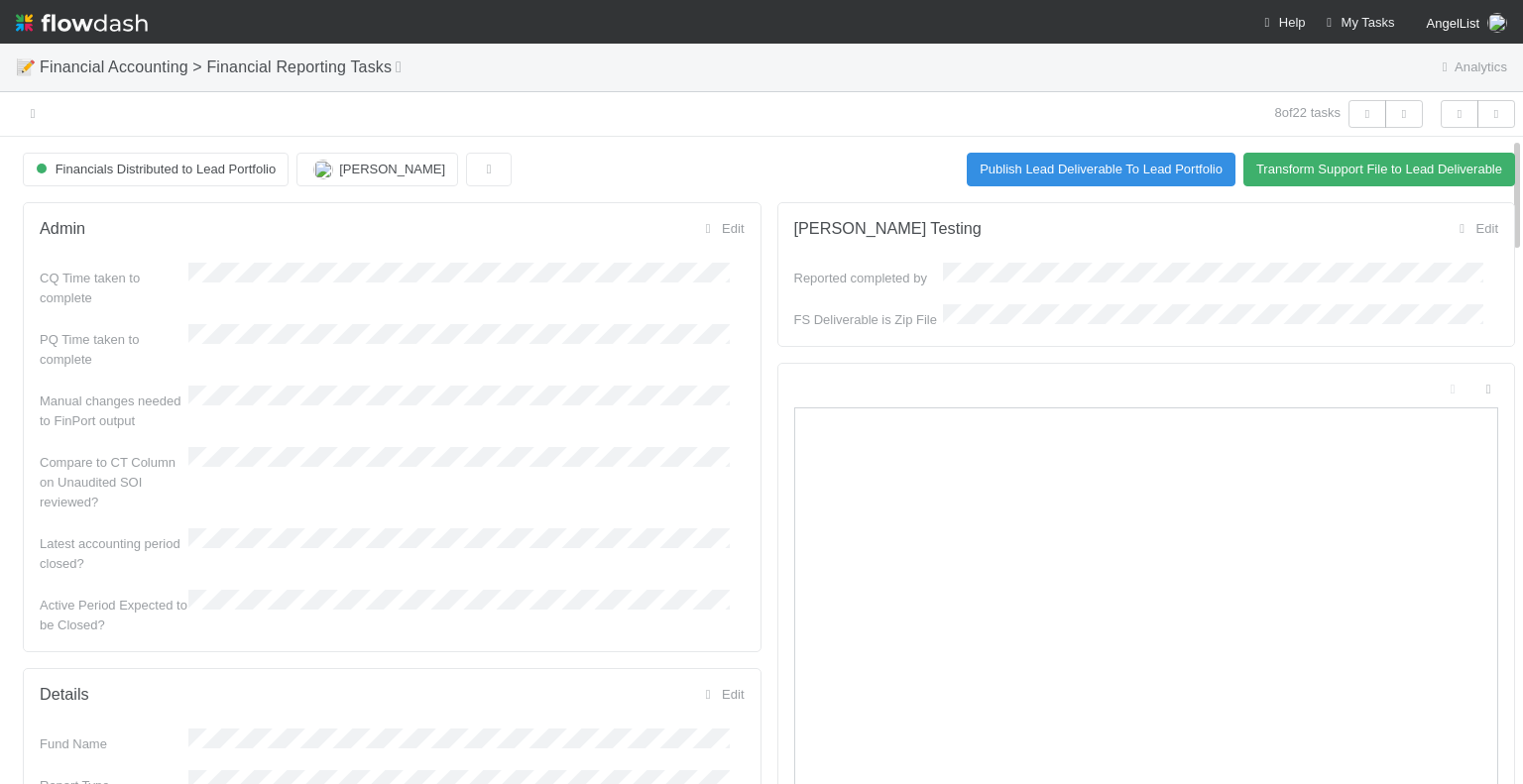 scroll, scrollTop: 0, scrollLeft: 0, axis: both 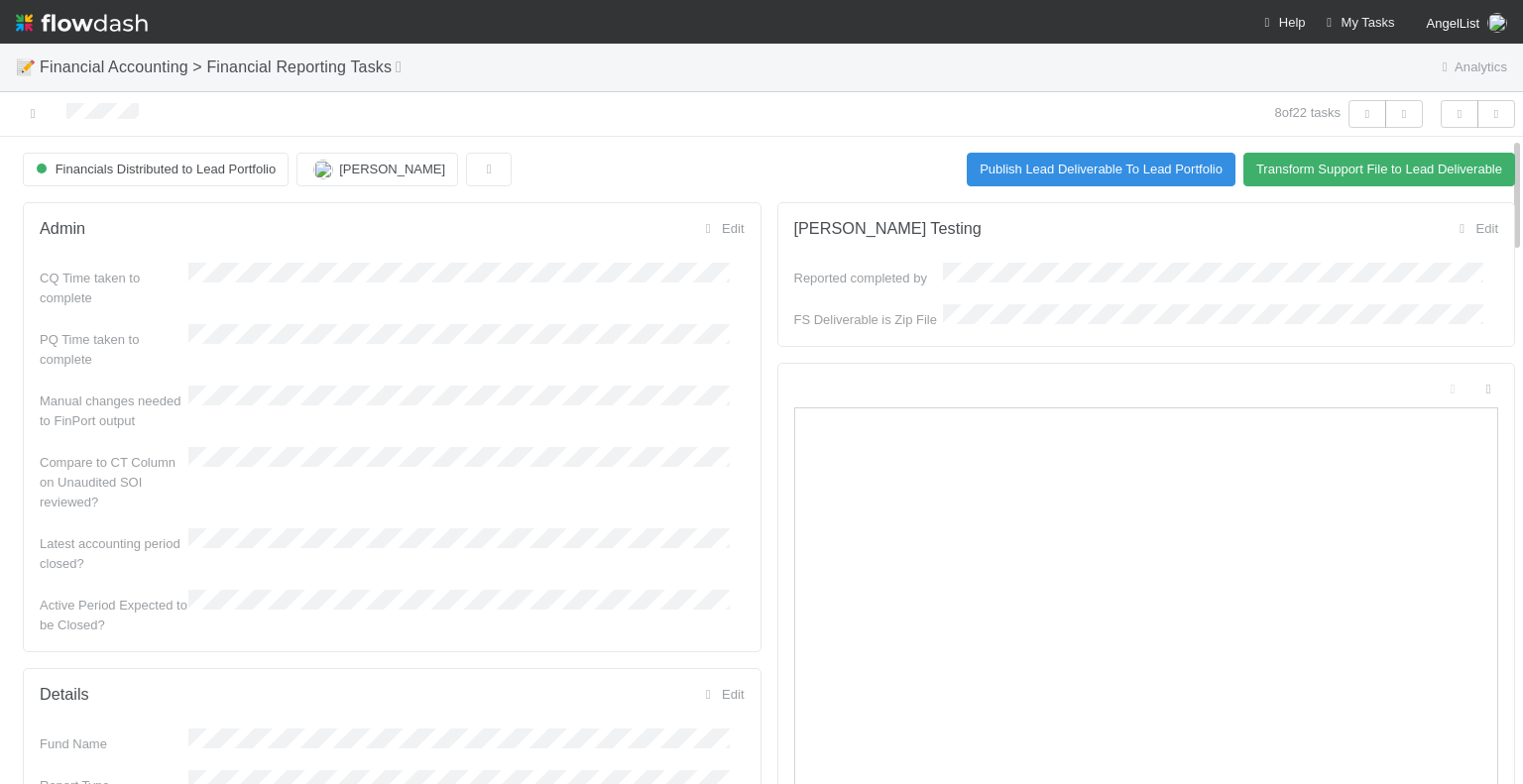 click at bounding box center (81, 23) 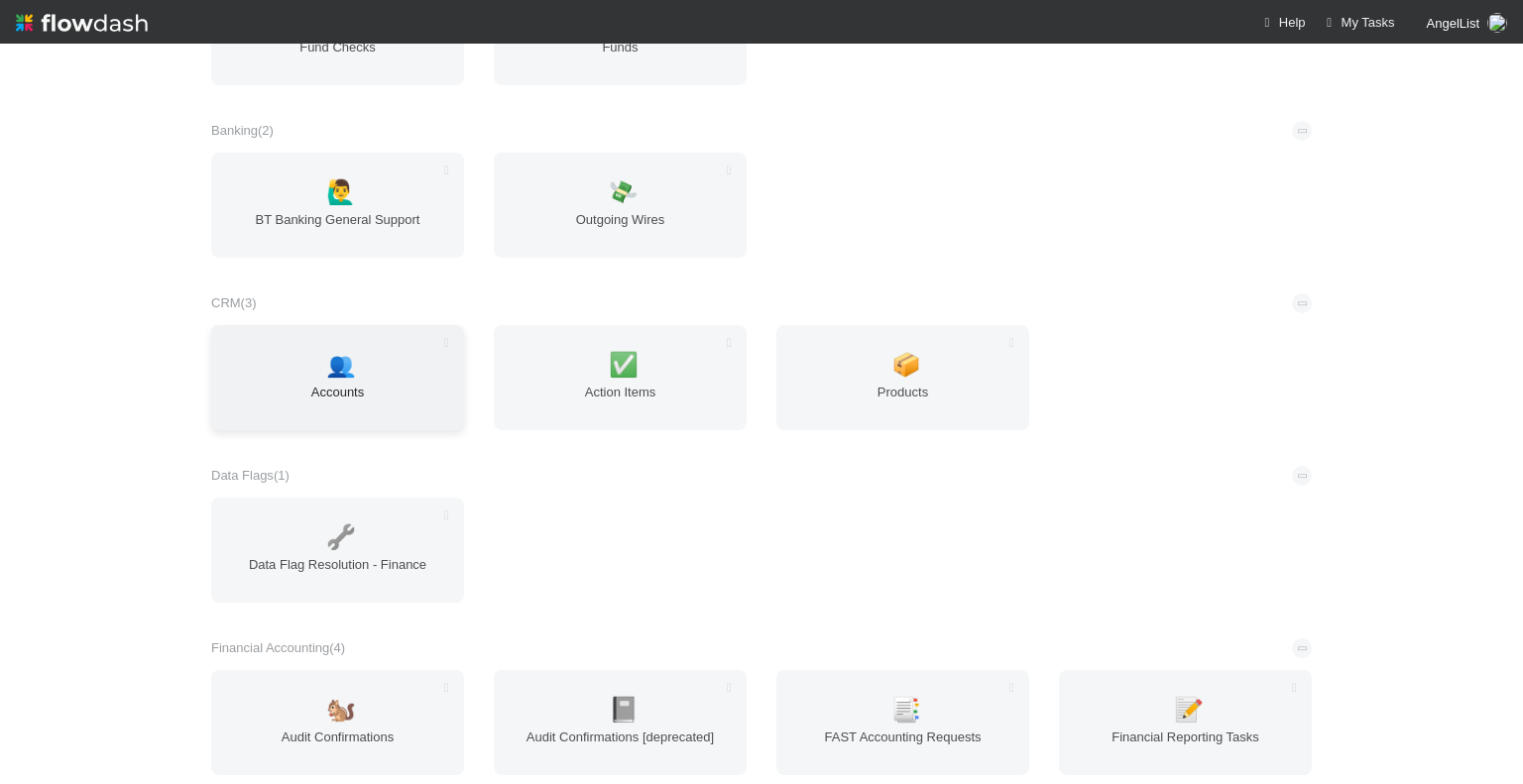 scroll, scrollTop: 396, scrollLeft: 0, axis: vertical 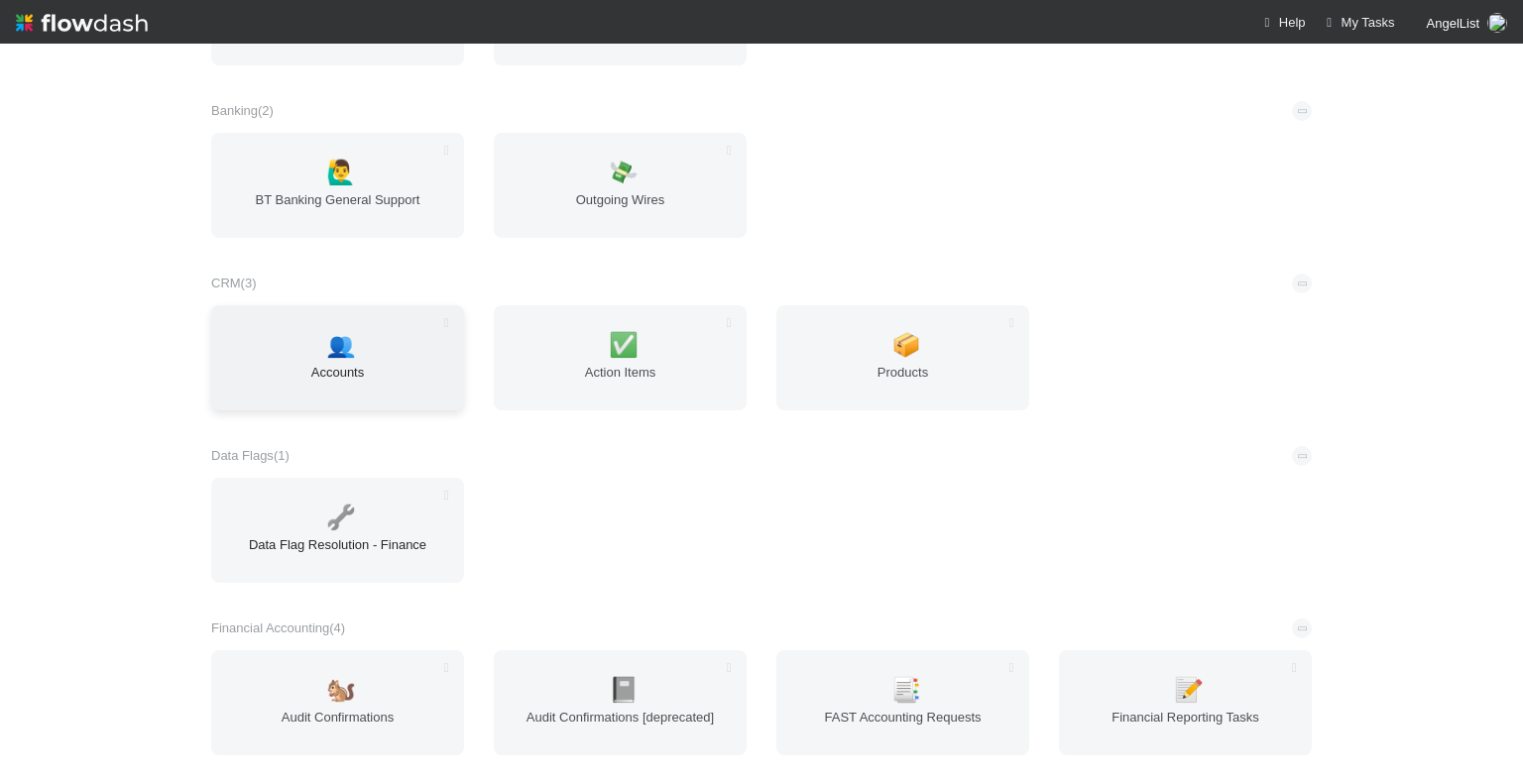 click on "Data Flag Resolution - Finance" at bounding box center [337, 555] 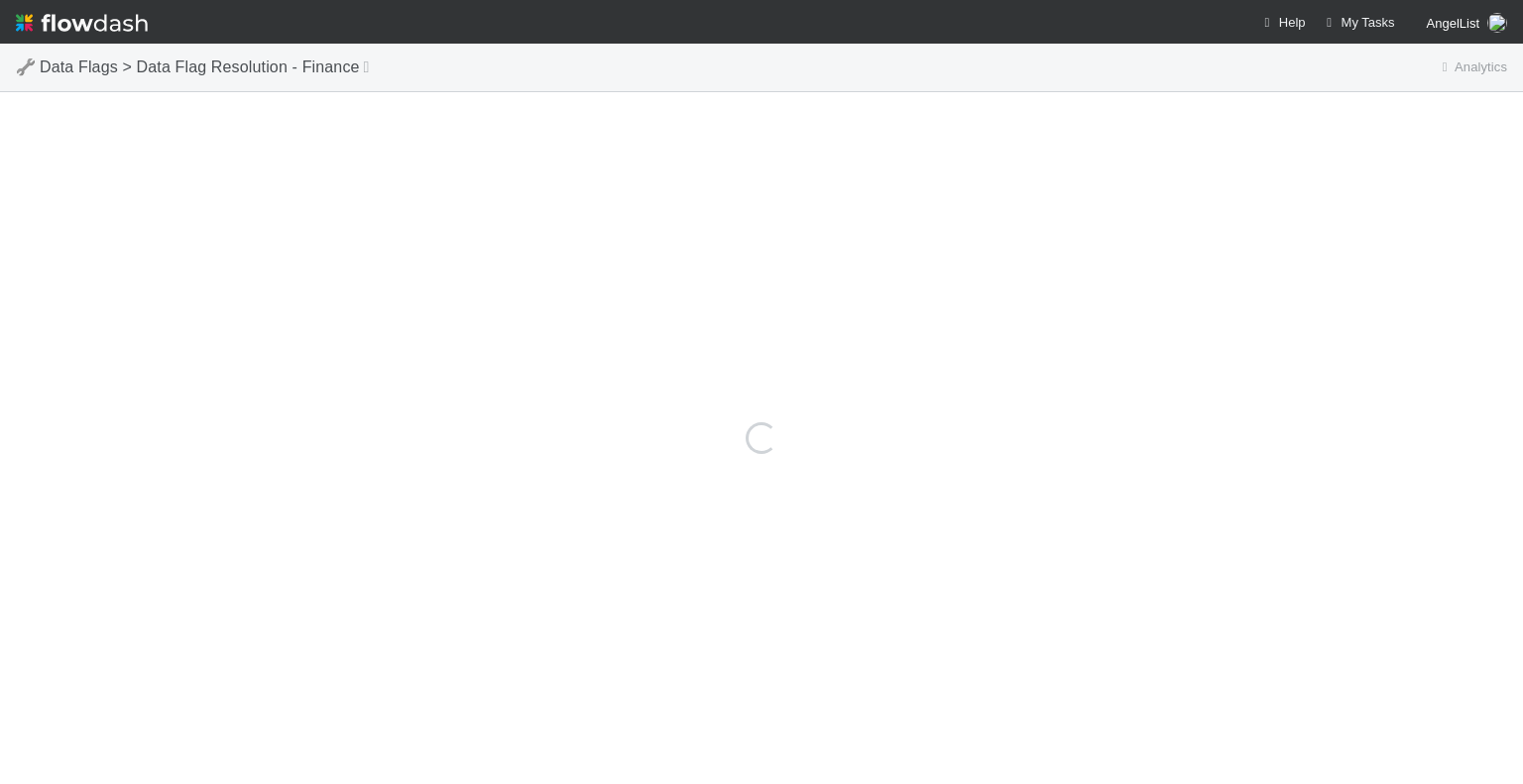 scroll, scrollTop: 0, scrollLeft: 0, axis: both 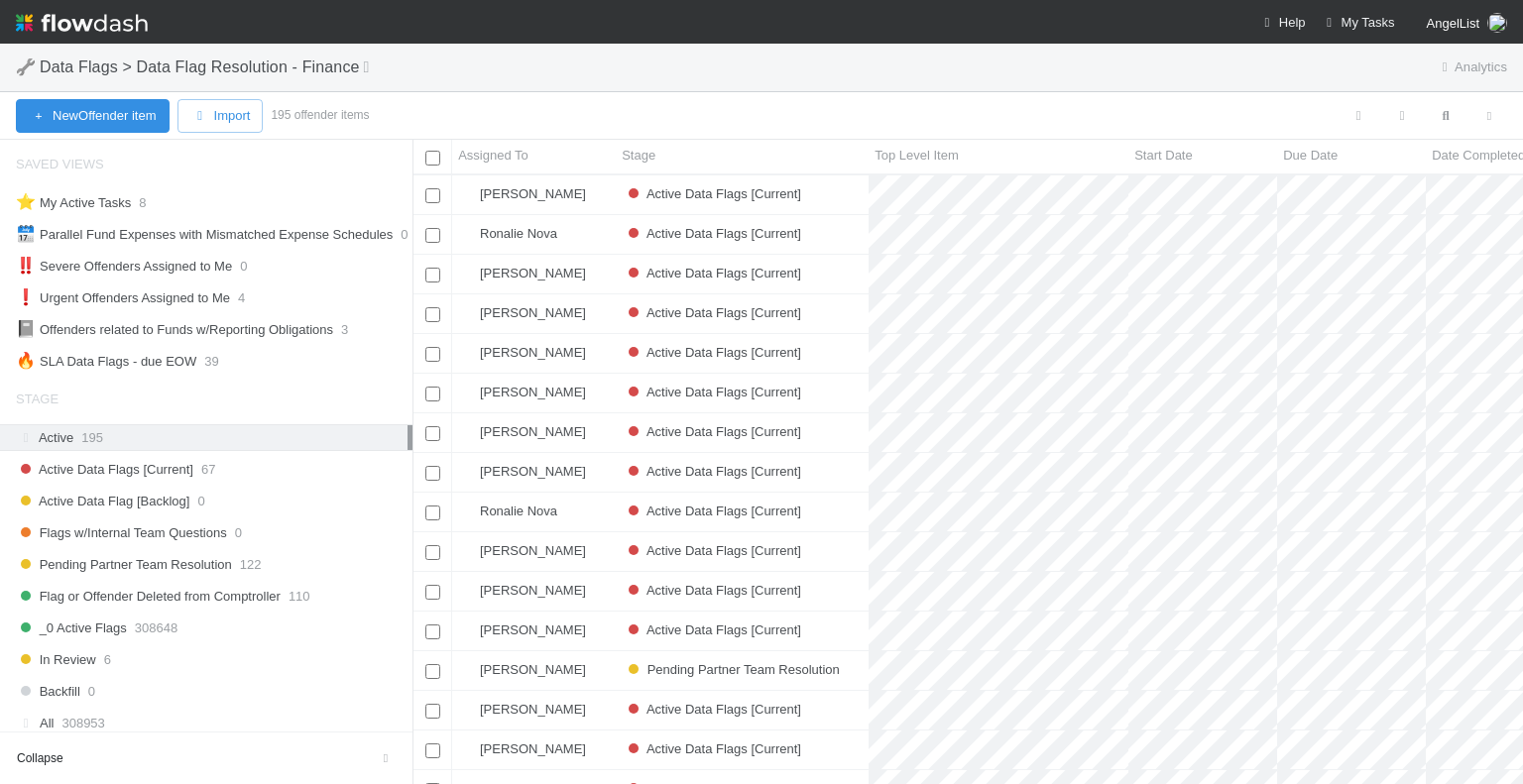 click at bounding box center [81, 23] 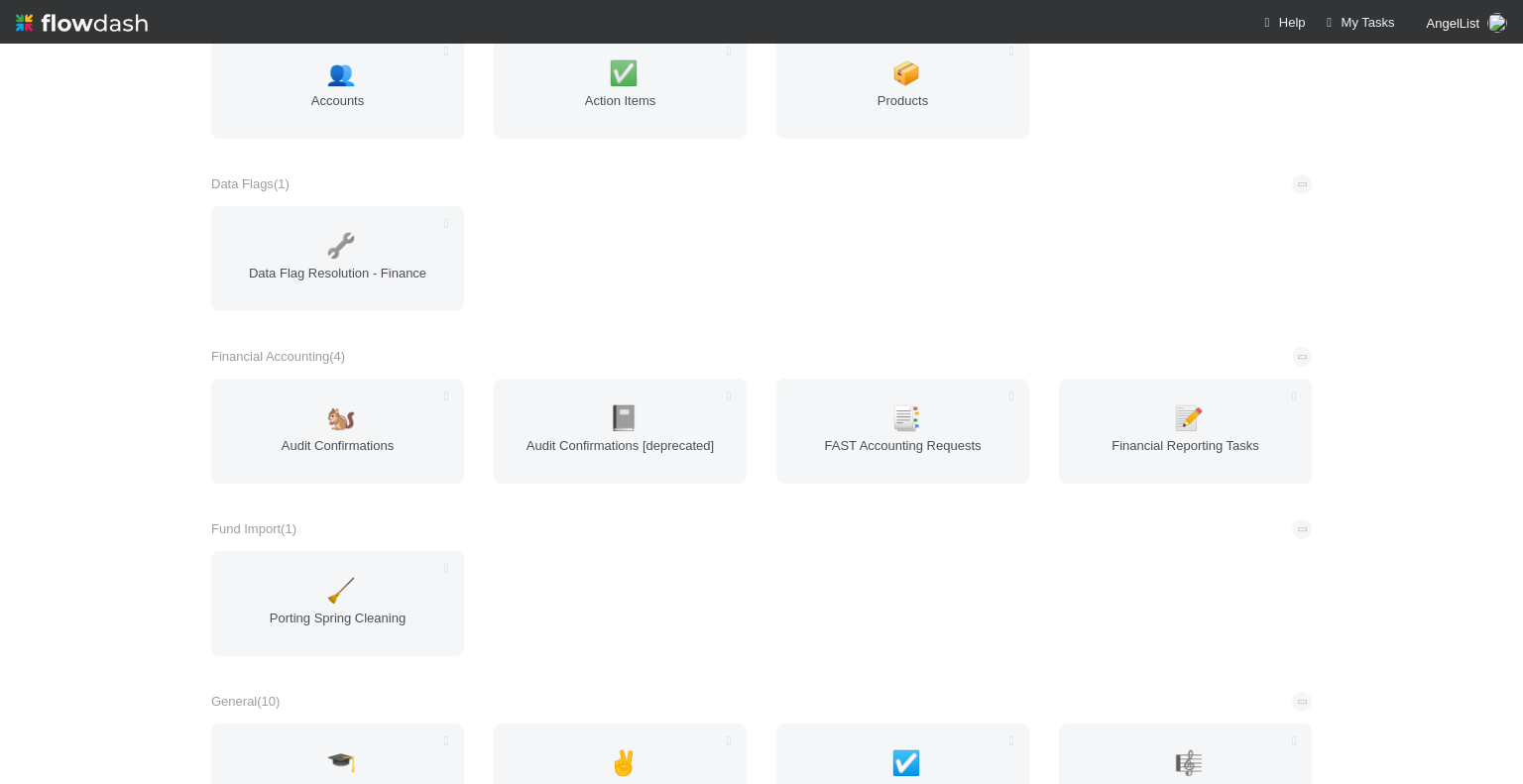 scroll, scrollTop: 694, scrollLeft: 0, axis: vertical 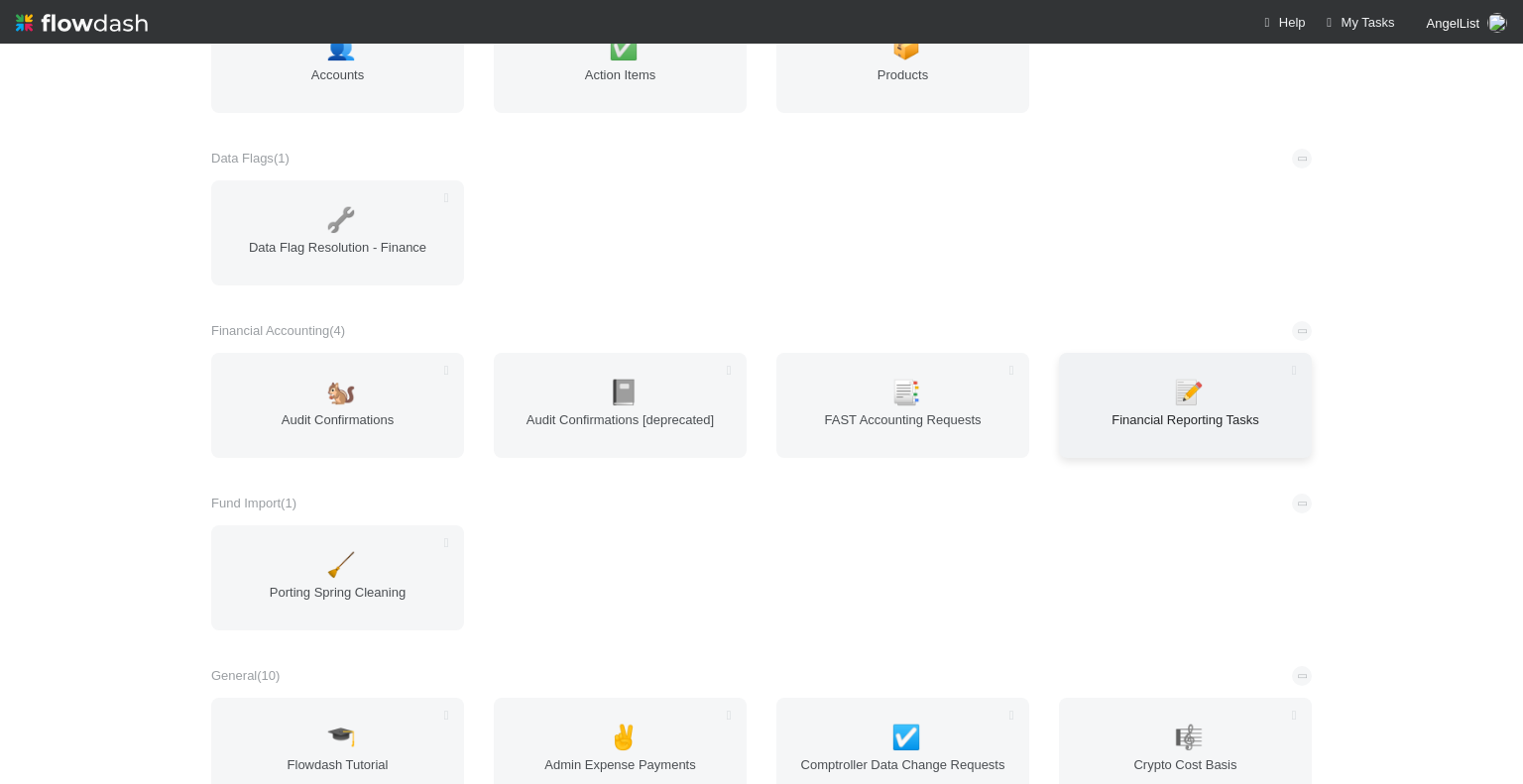 click on "📝" at bounding box center [1189, 392] 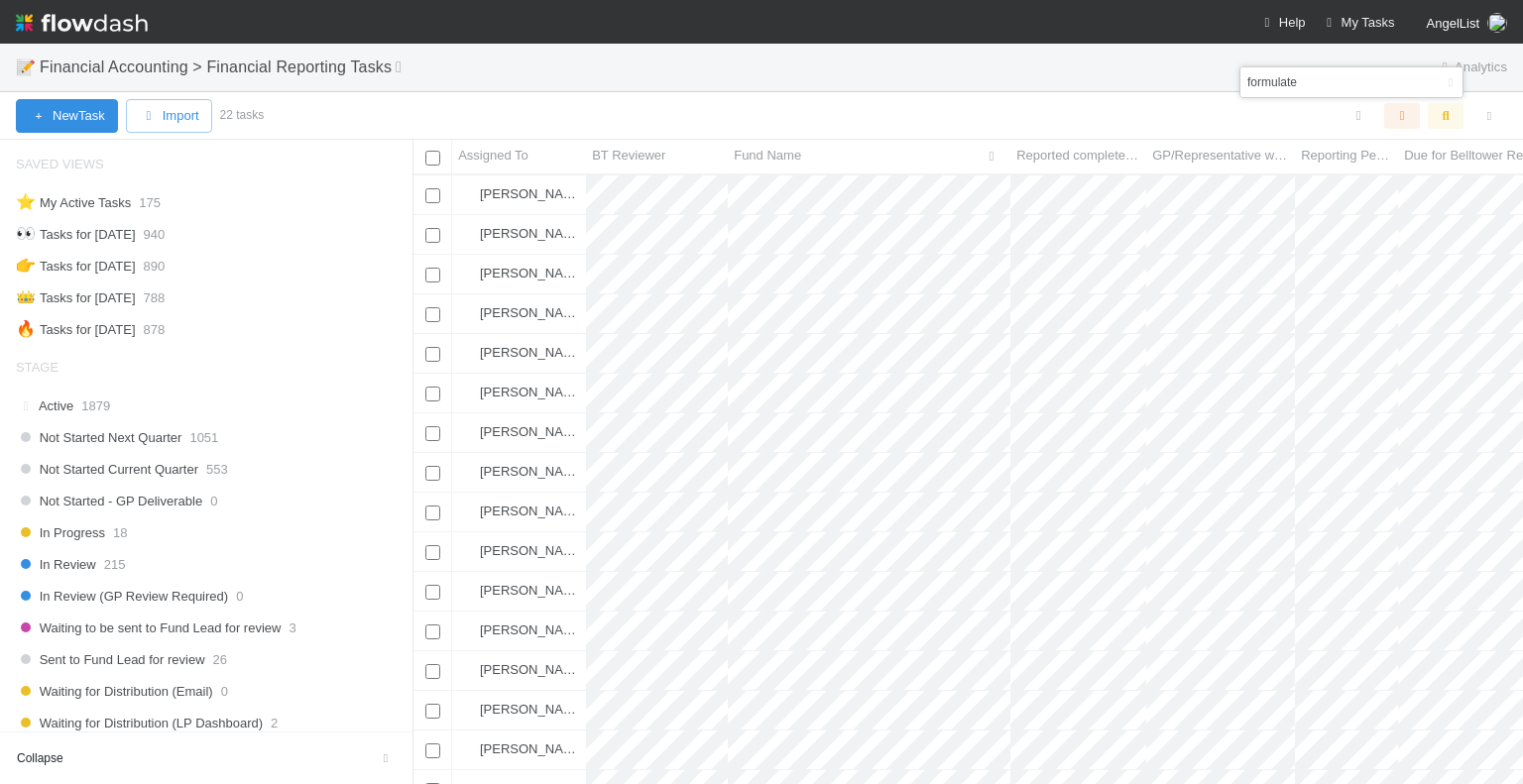 scroll, scrollTop: 16, scrollLeft: 16, axis: both 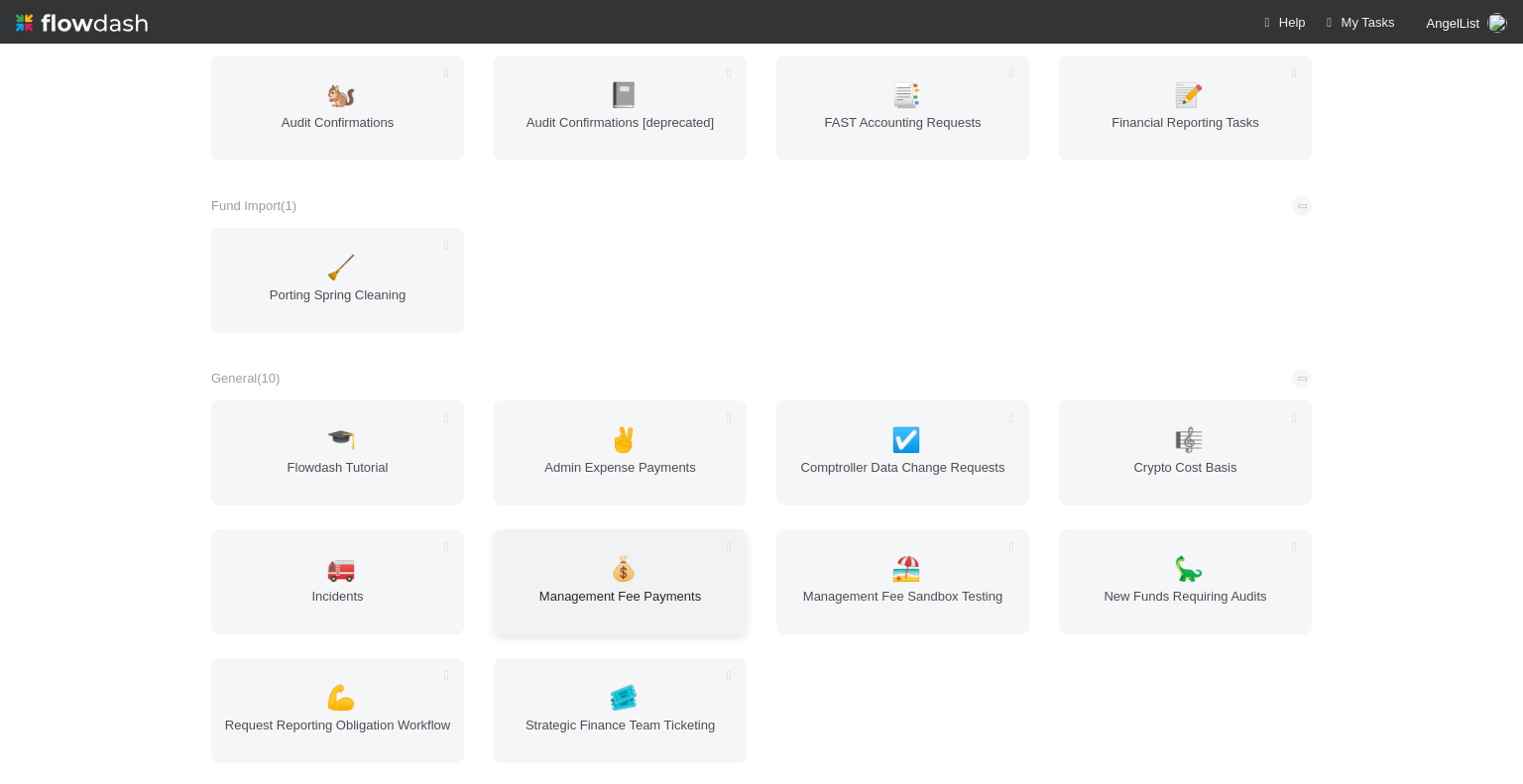 click on "Management Fee Payments" at bounding box center (620, 607) 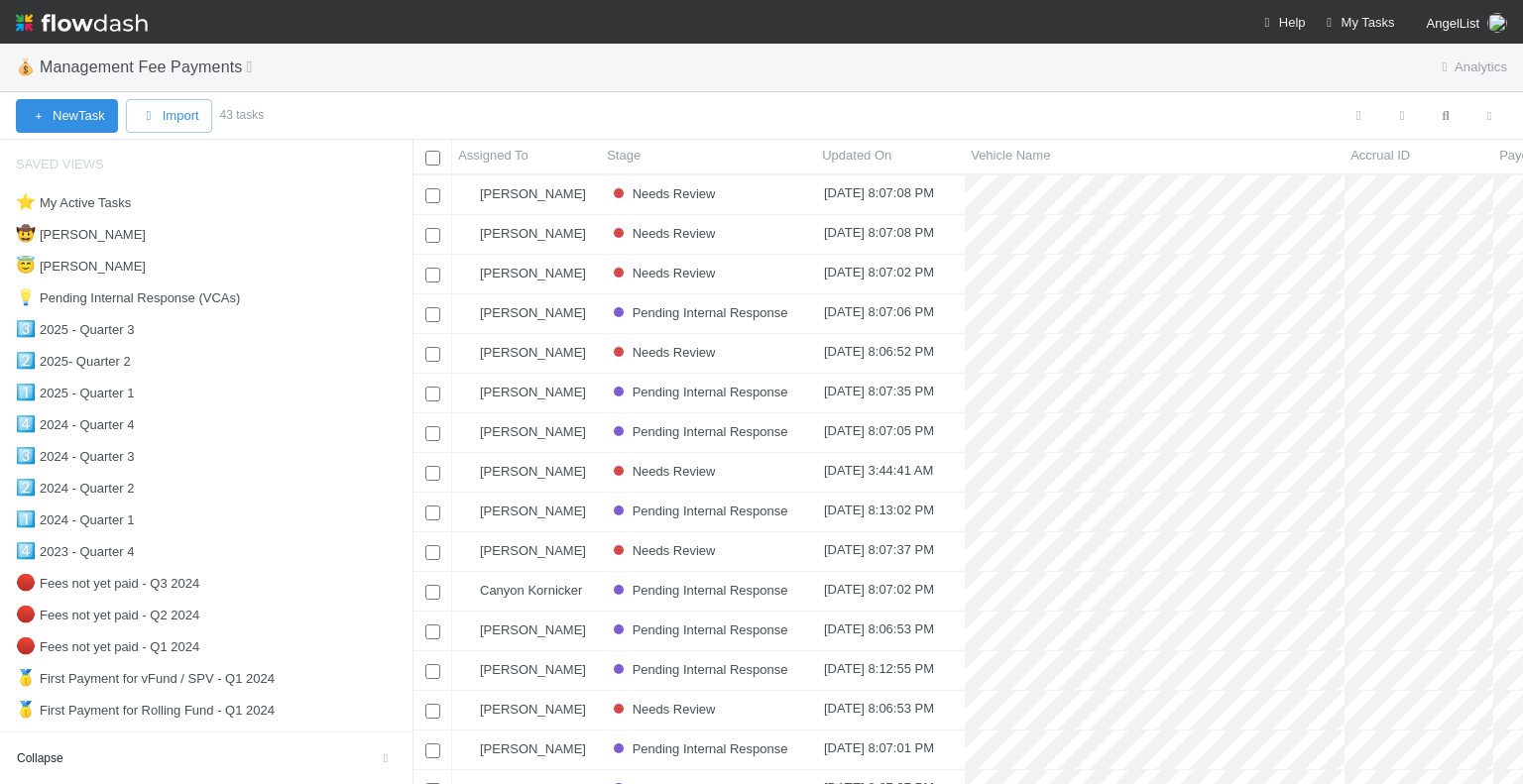 scroll, scrollTop: 16, scrollLeft: 16, axis: both 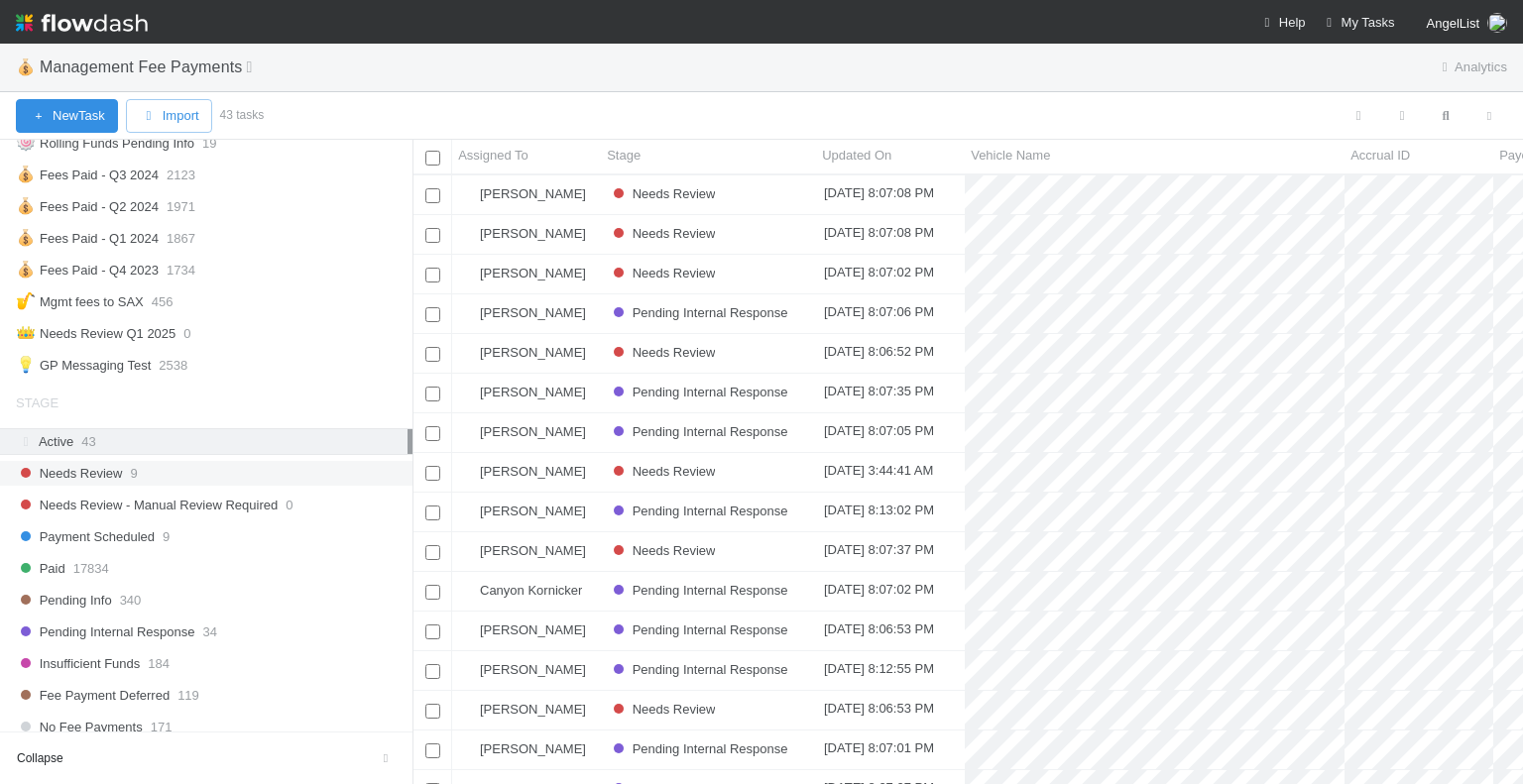 click on "Needs Review   9" at bounding box center (211, 473) 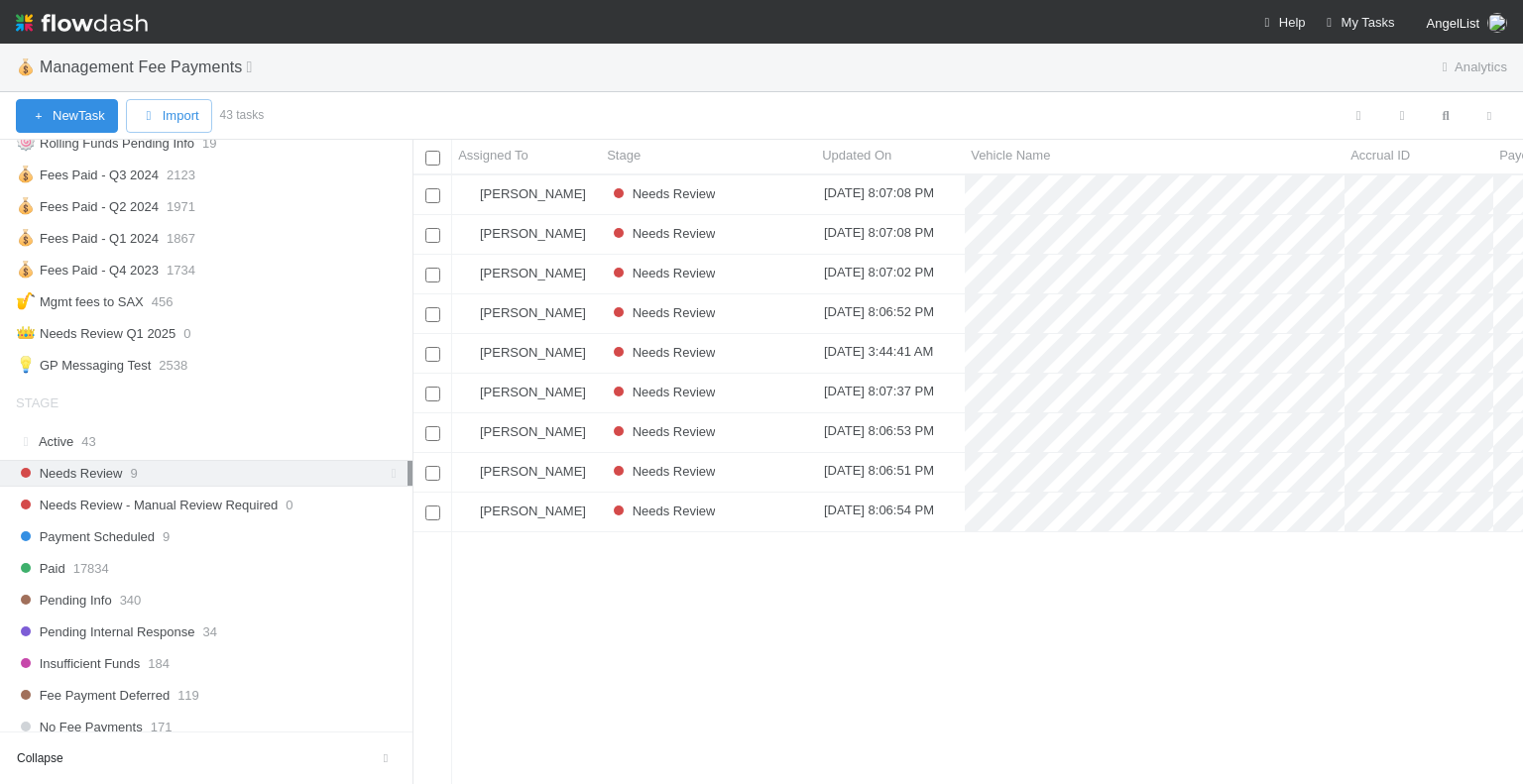 scroll, scrollTop: 16, scrollLeft: 16, axis: both 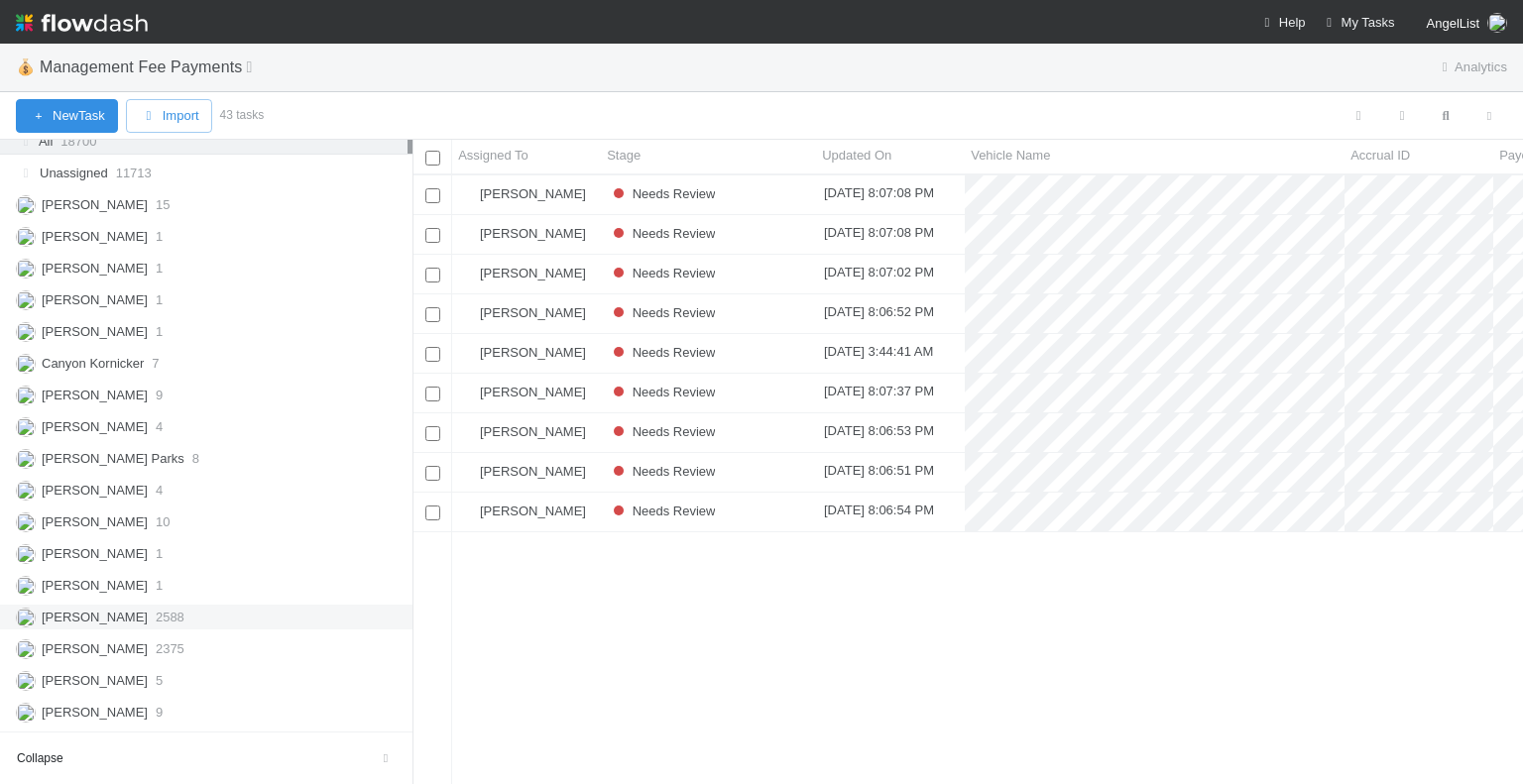 click on "Jacob Luna 2588" at bounding box center (211, 616) 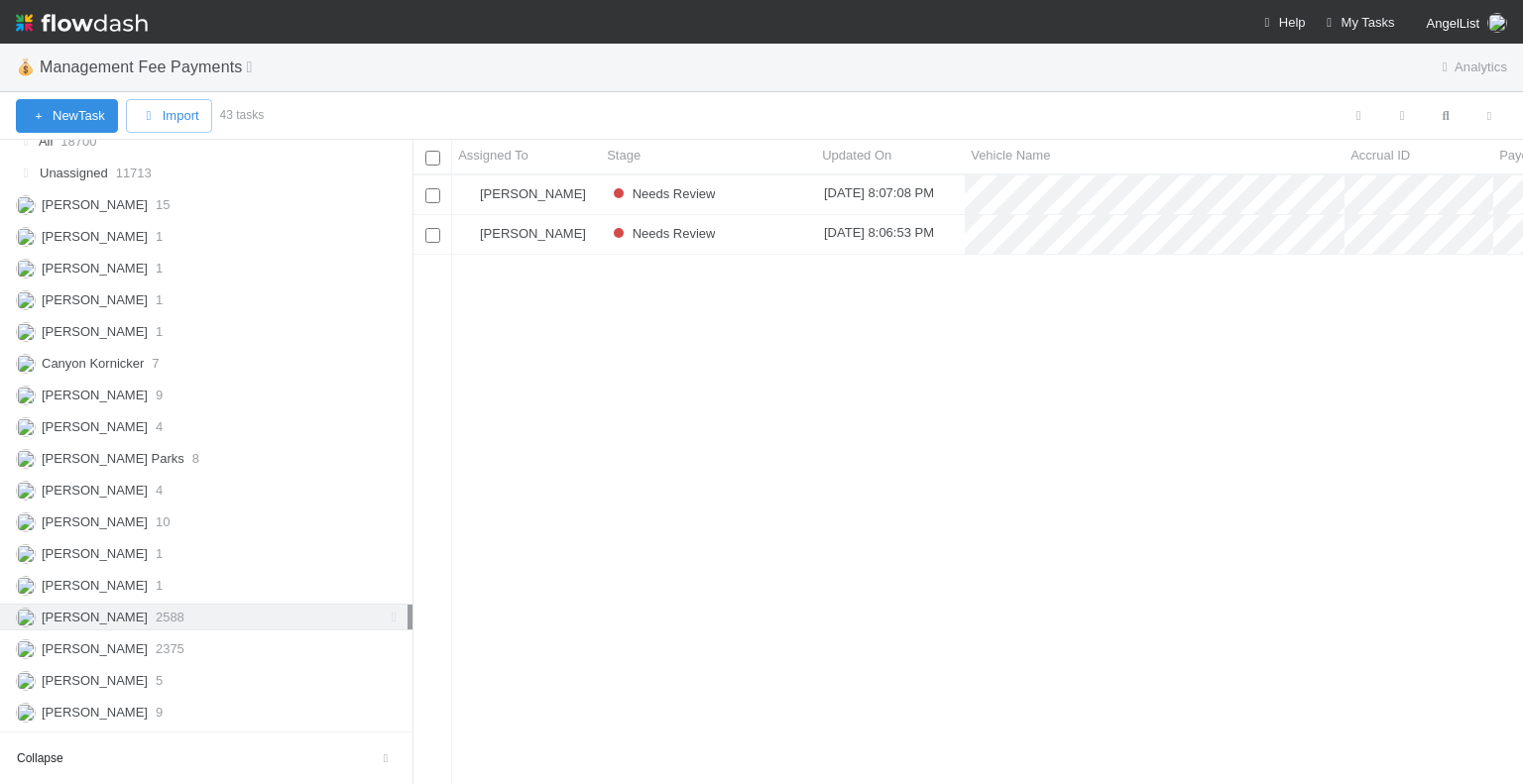 scroll, scrollTop: 16, scrollLeft: 16, axis: both 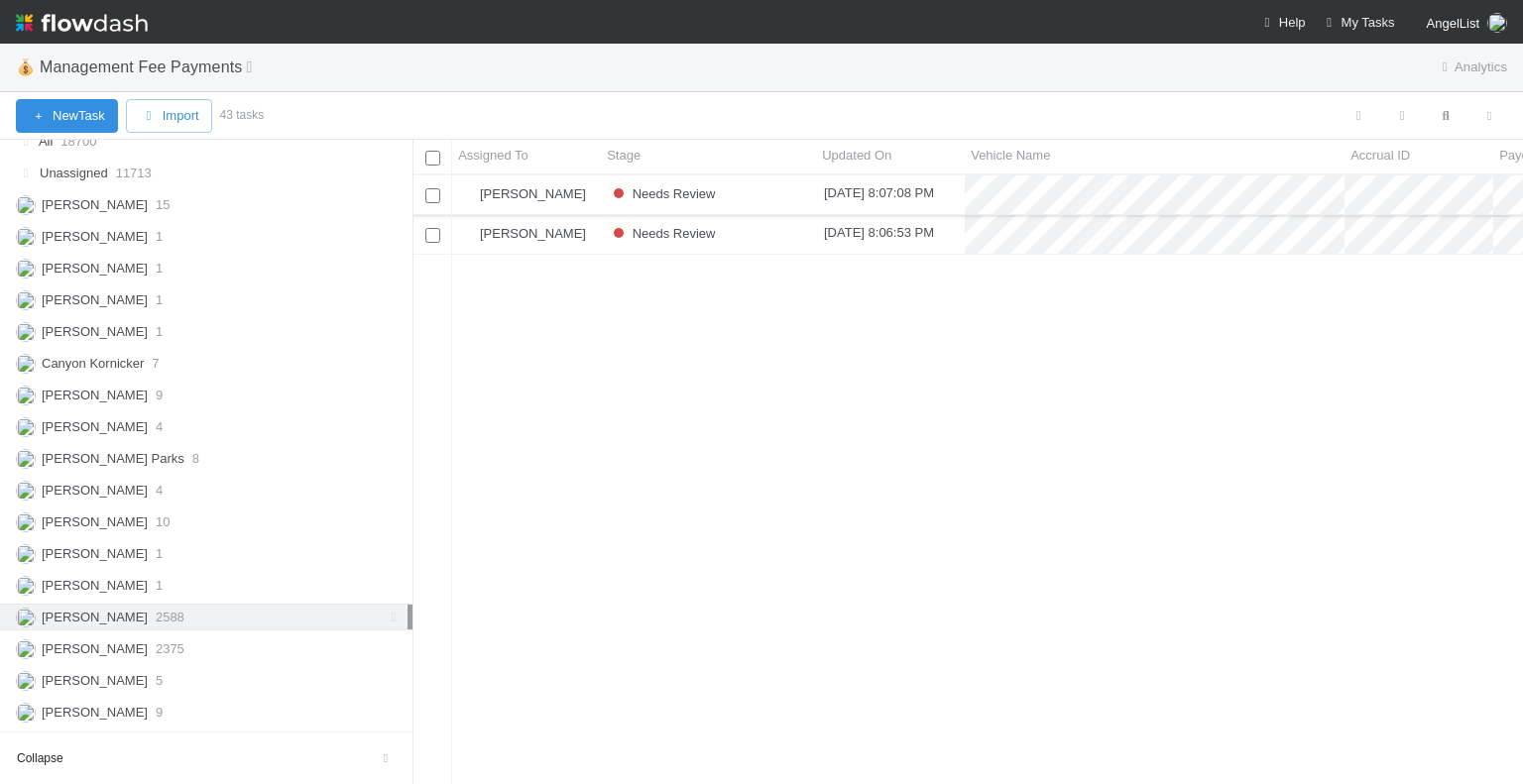 click on "Needs Review" at bounding box center [708, 194] 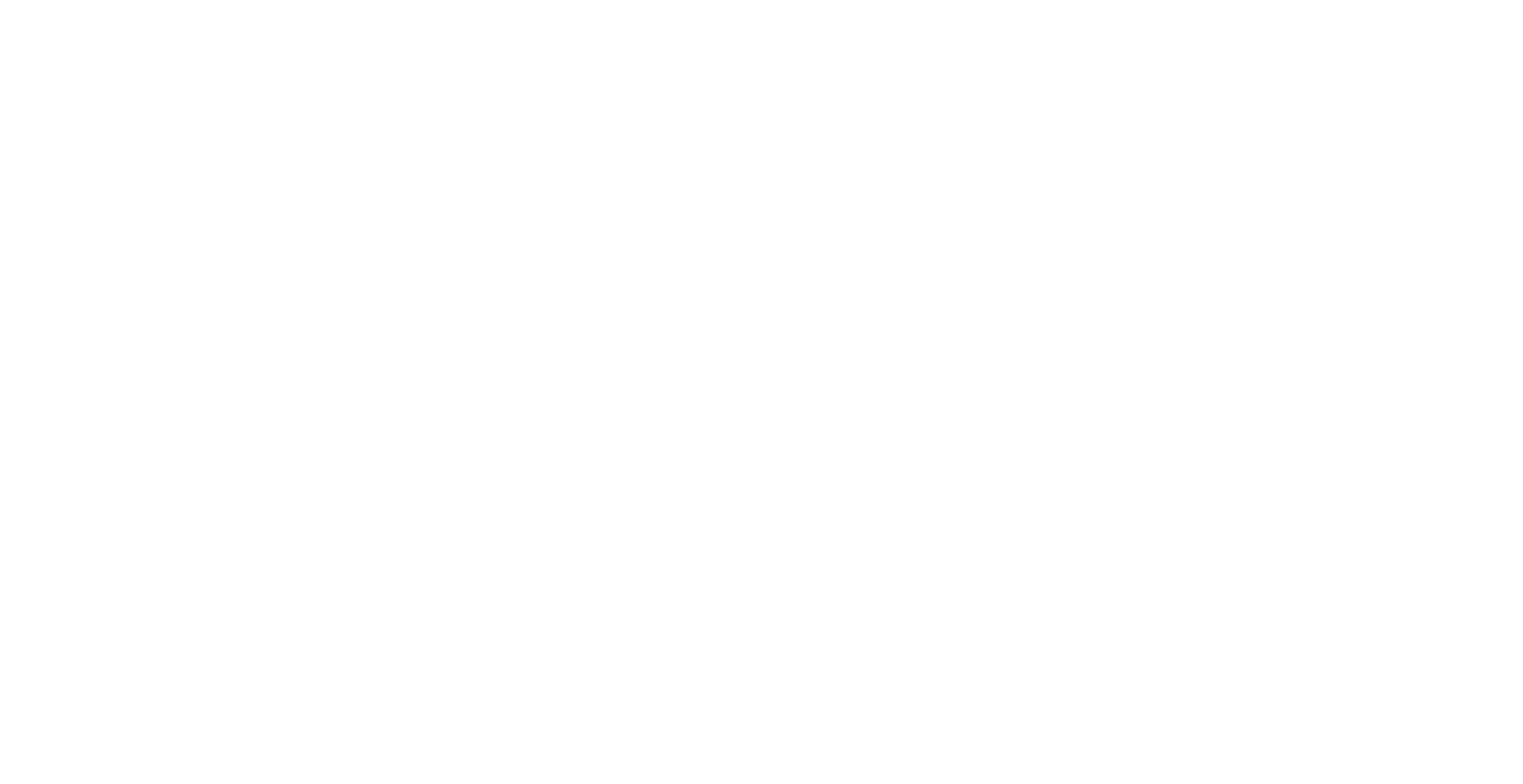 scroll, scrollTop: 0, scrollLeft: 0, axis: both 